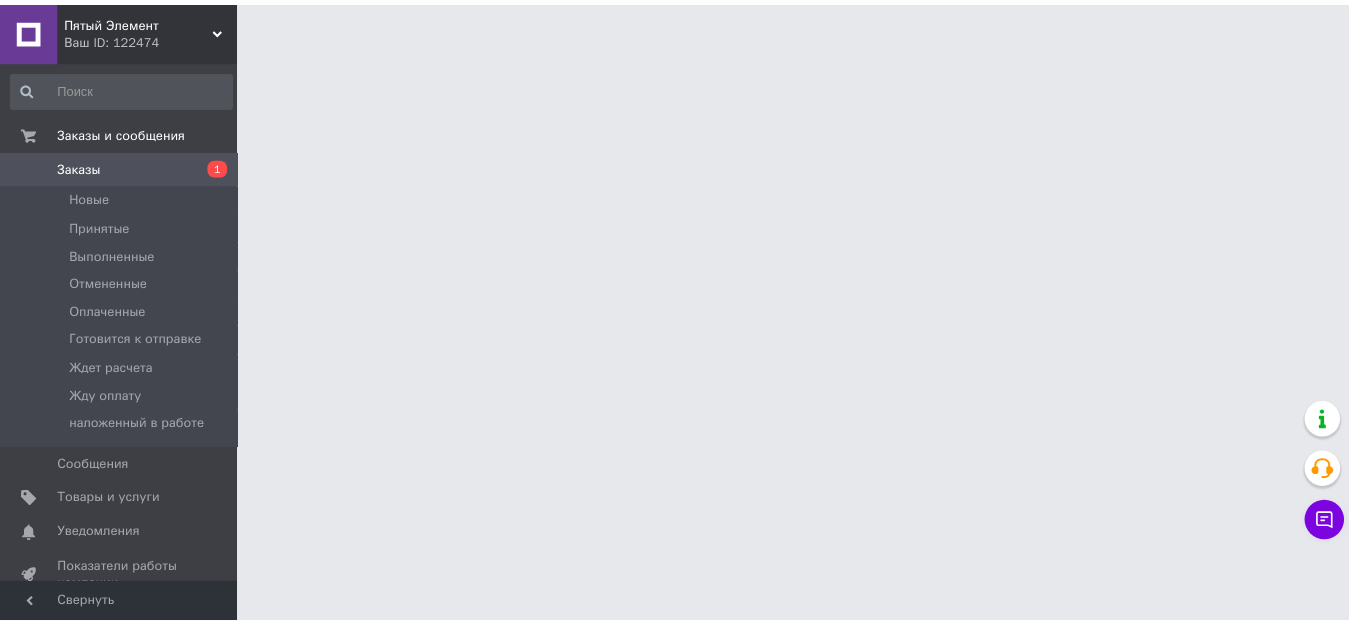 scroll, scrollTop: 0, scrollLeft: 0, axis: both 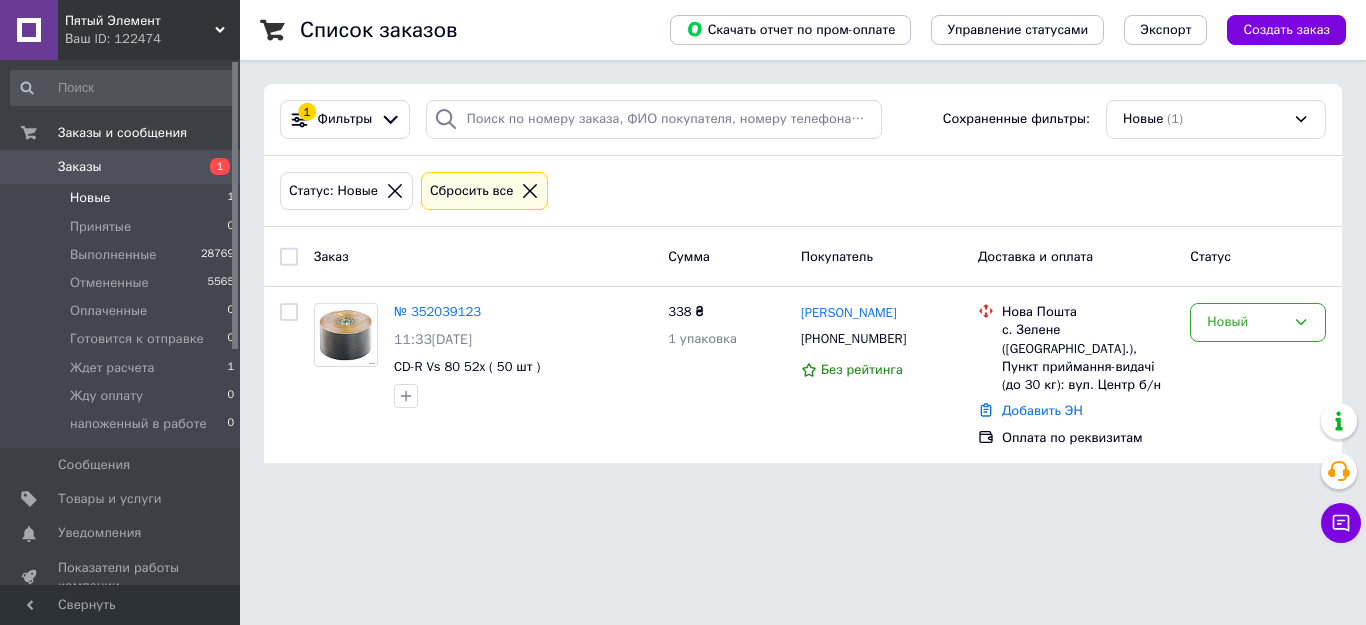 click on "Новые" at bounding box center (90, 198) 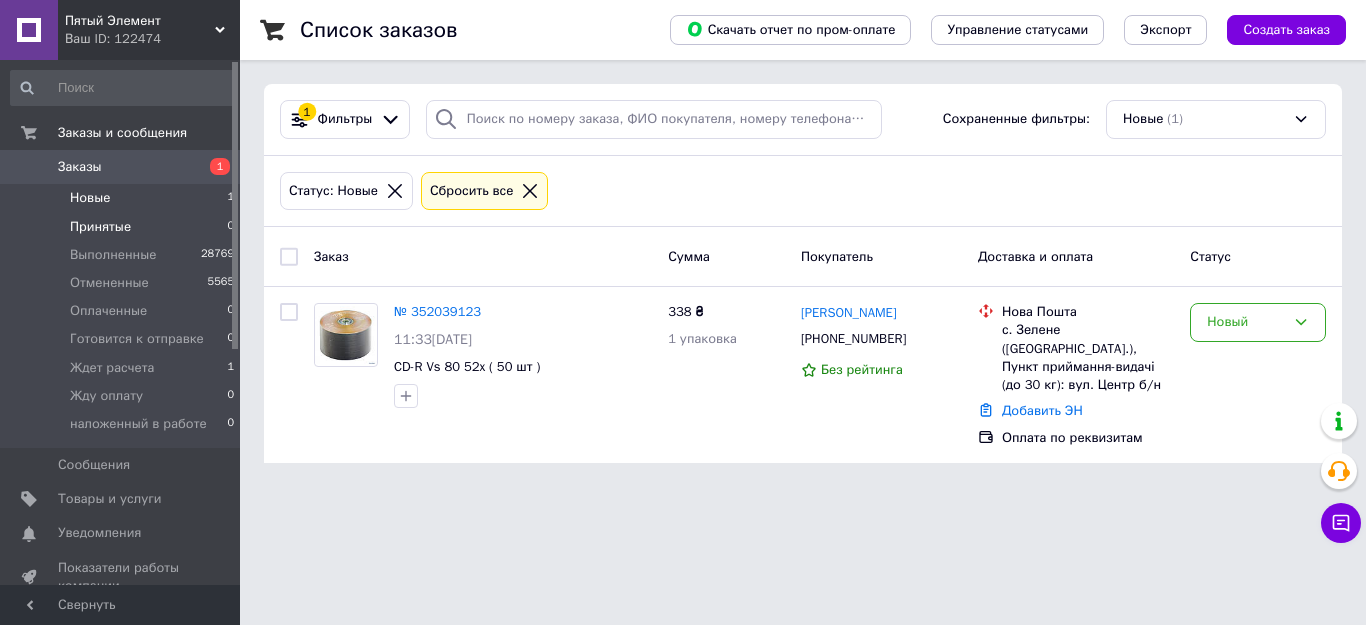 click on "Принятые" at bounding box center (100, 227) 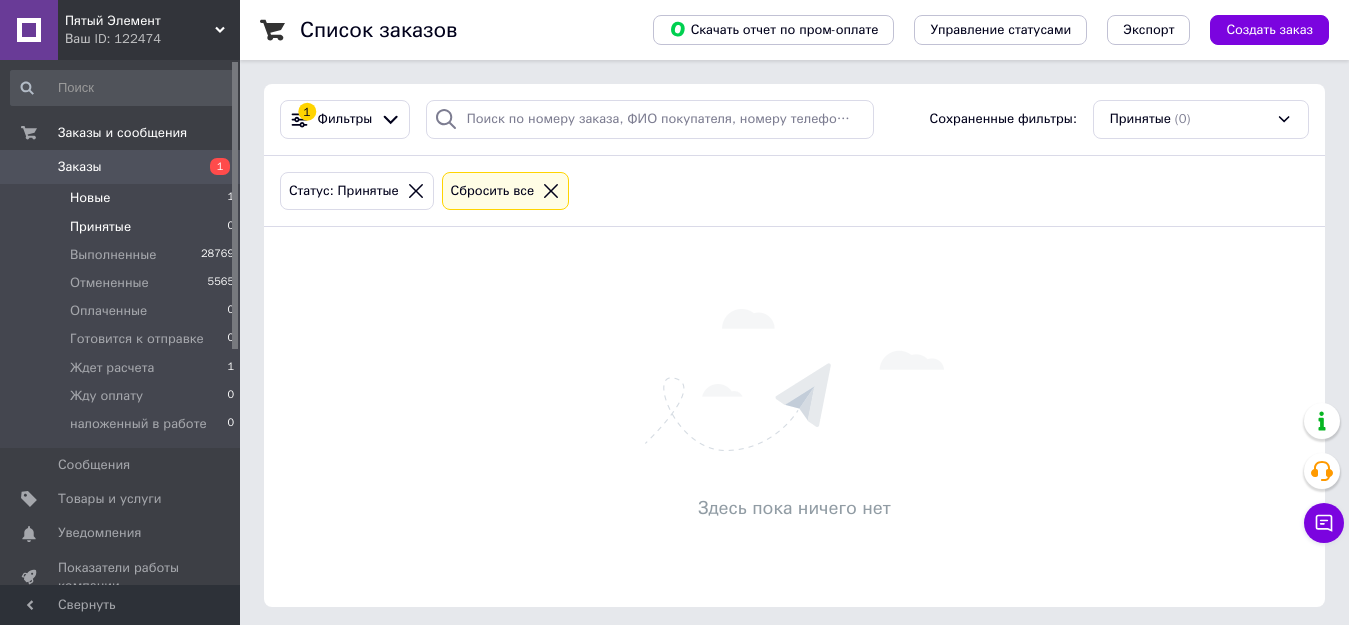click on "Новые" at bounding box center (90, 198) 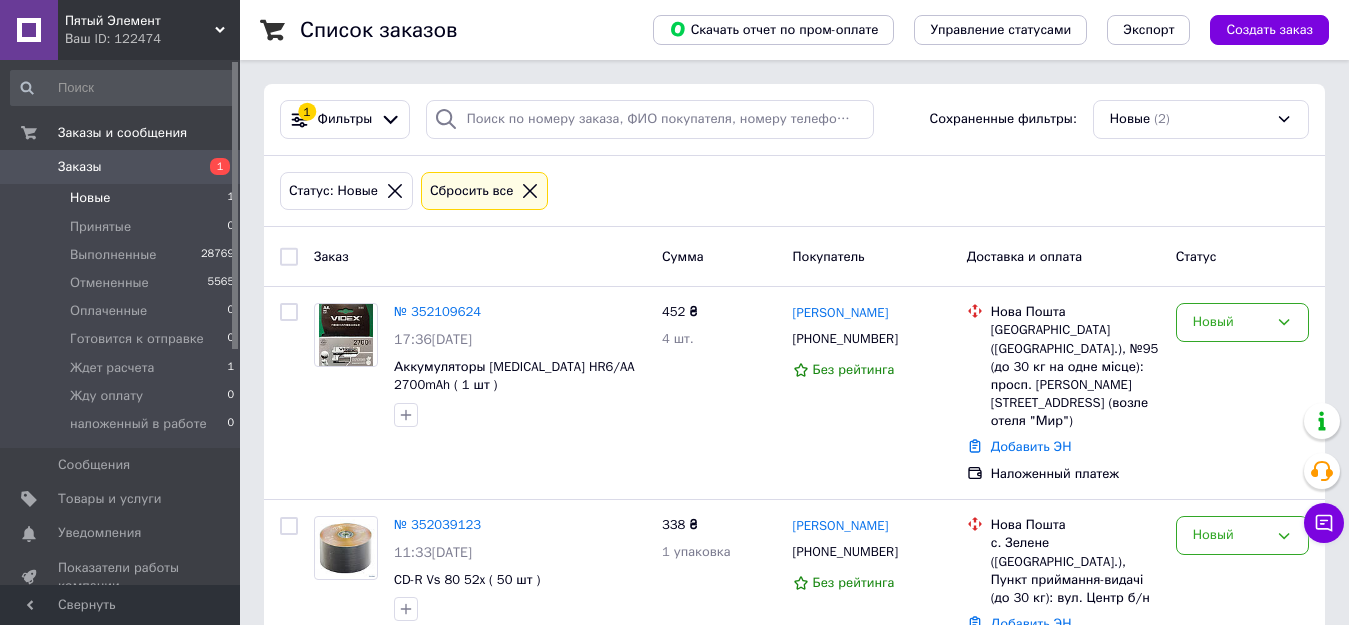 click on "№ 352109624" at bounding box center (437, 311) 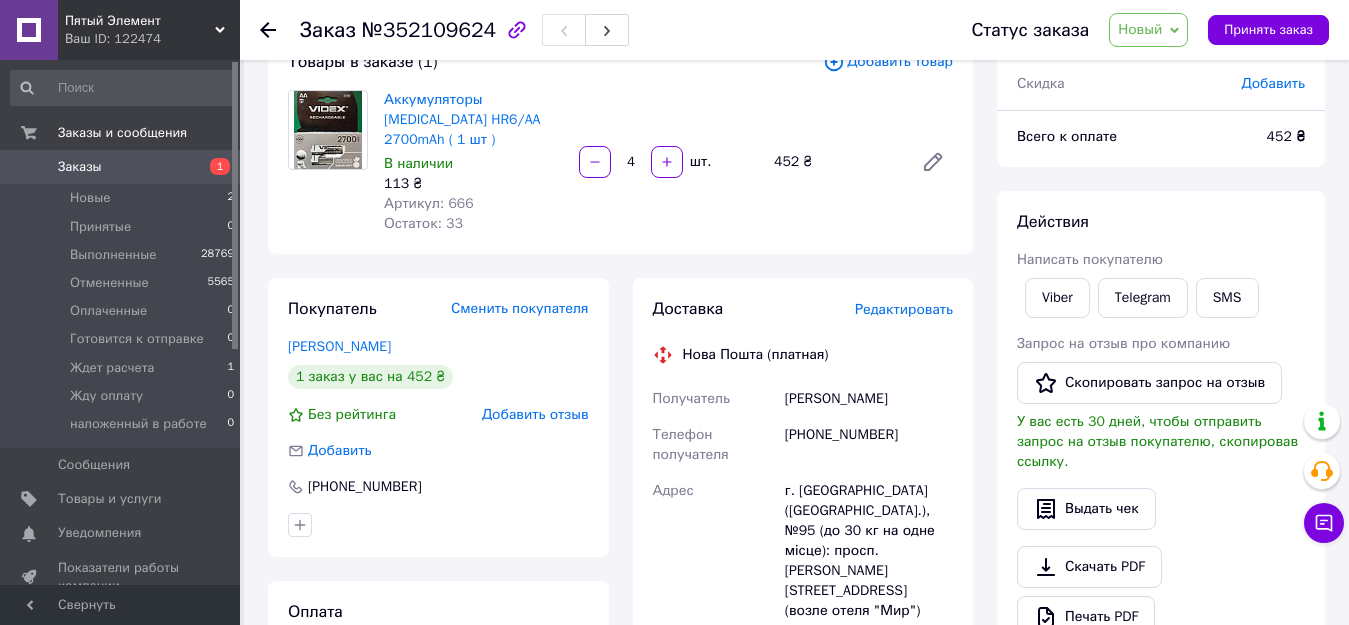 scroll, scrollTop: 300, scrollLeft: 0, axis: vertical 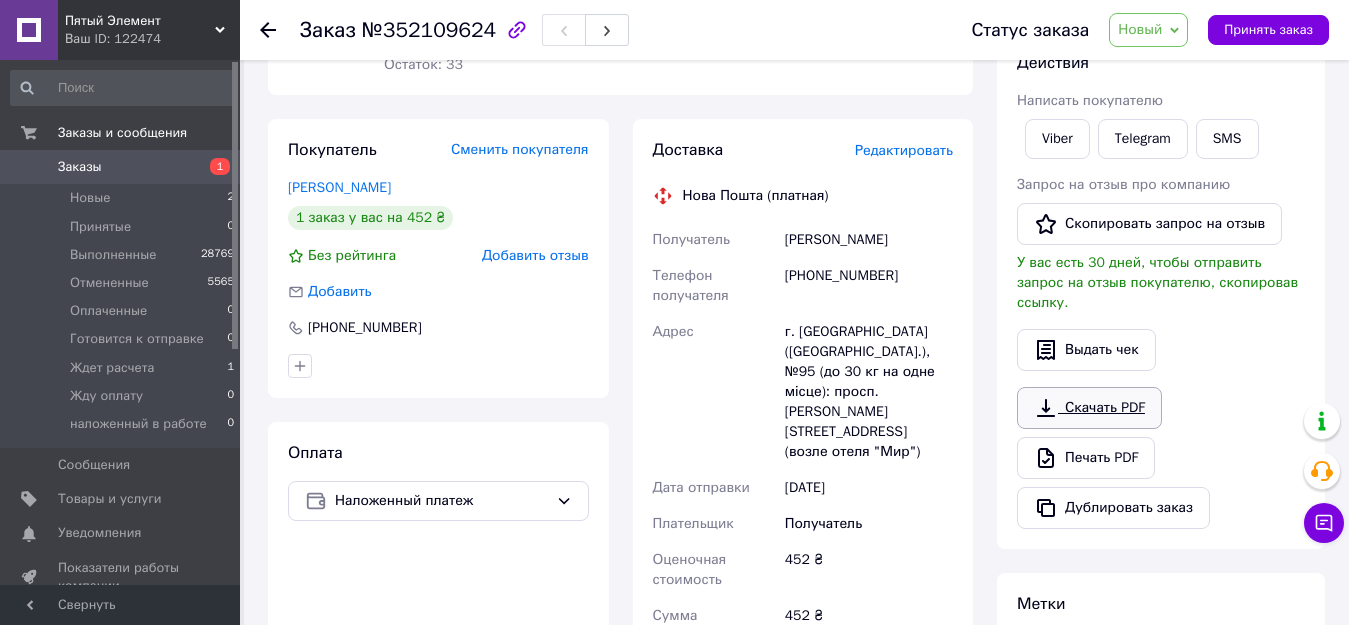 click on "Скачать PDF" at bounding box center [1089, 408] 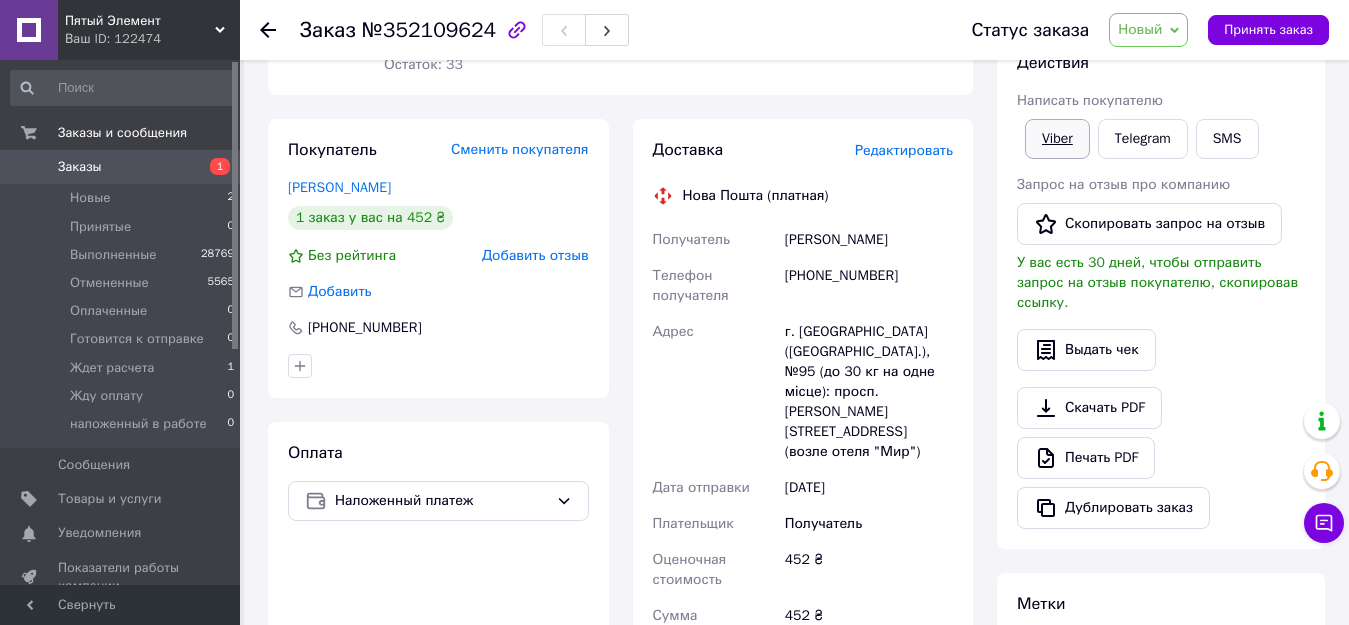 click on "Viber" at bounding box center (1057, 139) 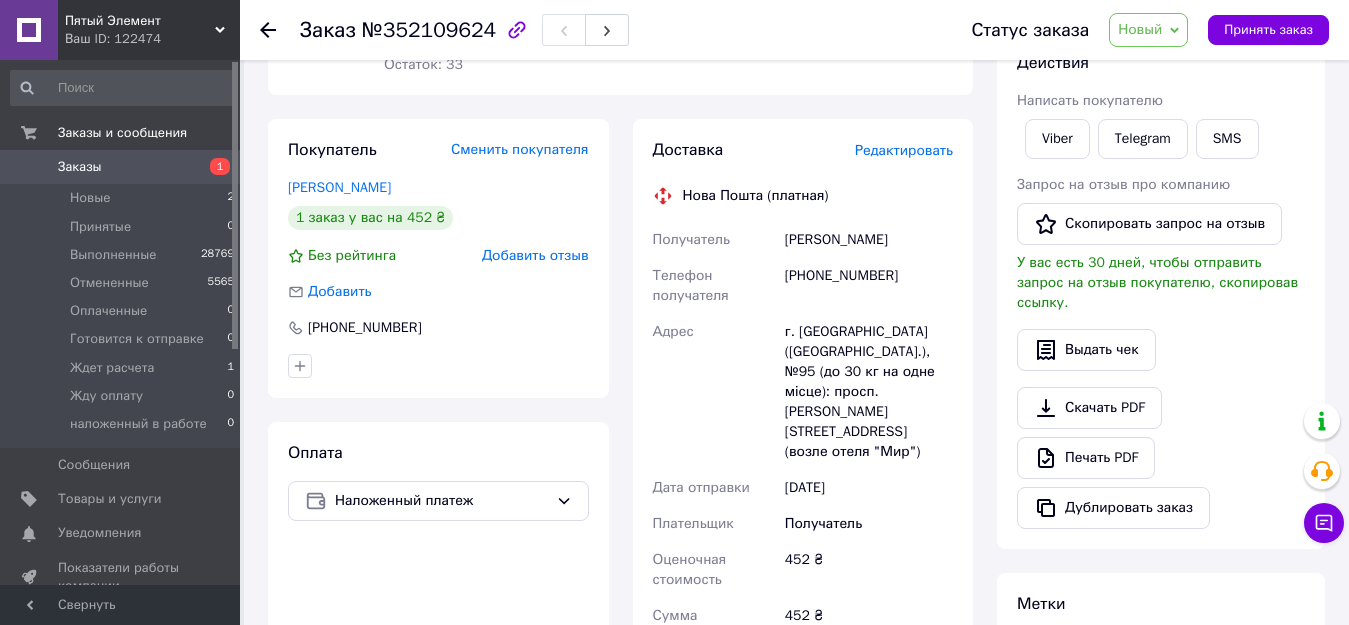 click on "Новый" at bounding box center (1140, 29) 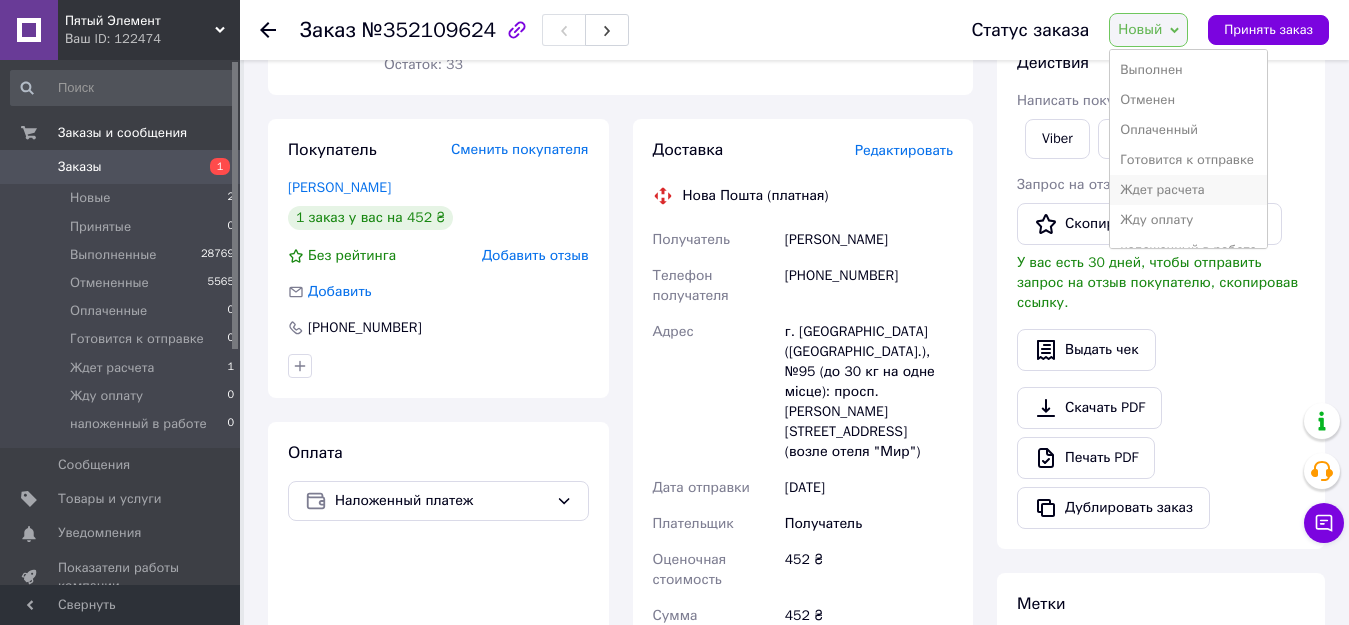 scroll, scrollTop: 52, scrollLeft: 0, axis: vertical 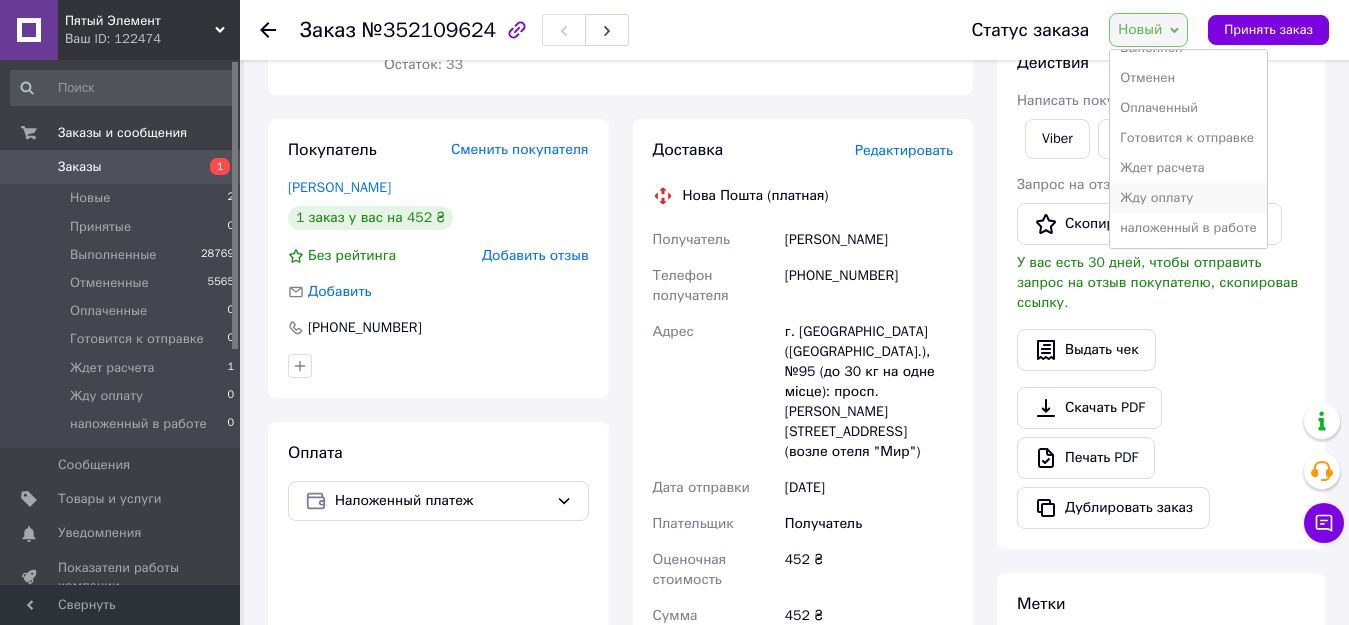 click on "Жду оплату" at bounding box center (1188, 198) 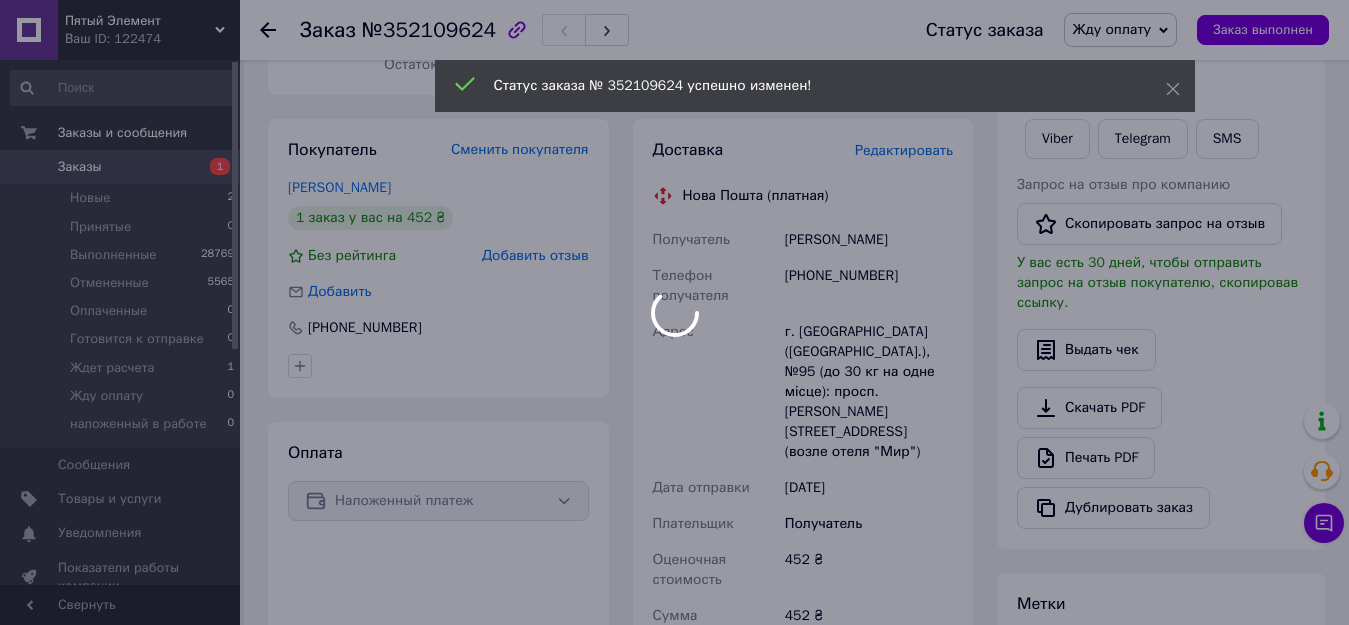 click at bounding box center (674, 312) 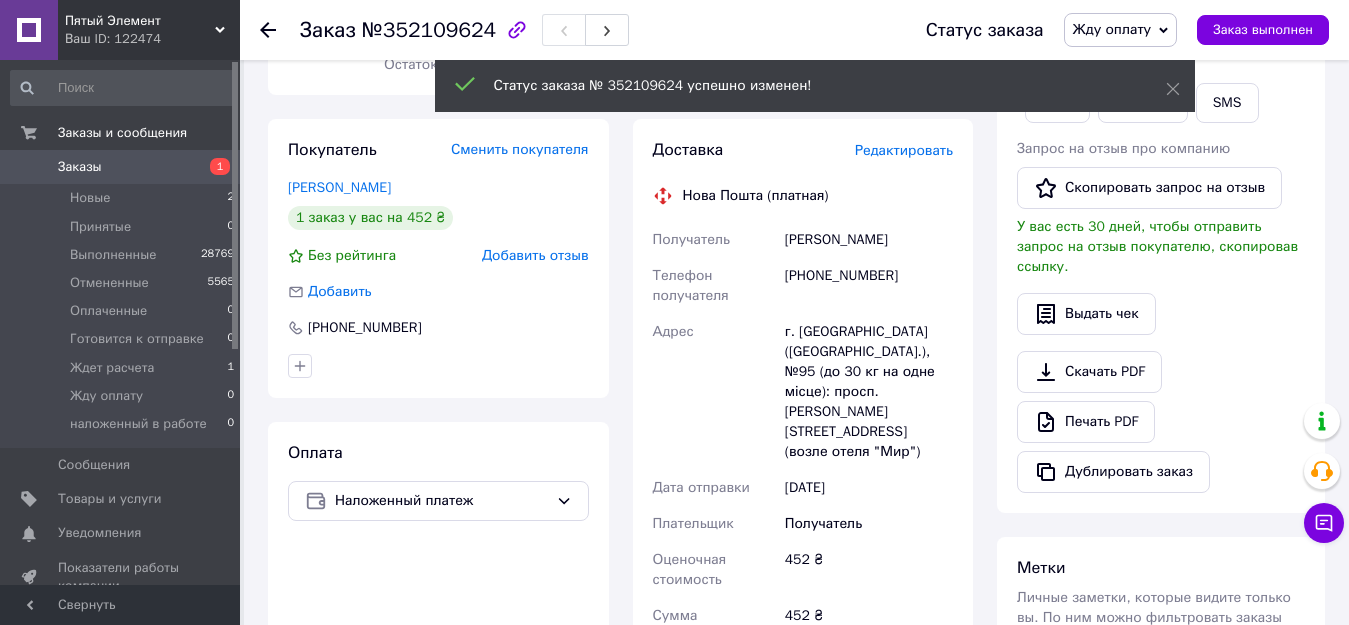 click on "Наложенный платеж" at bounding box center [441, 501] 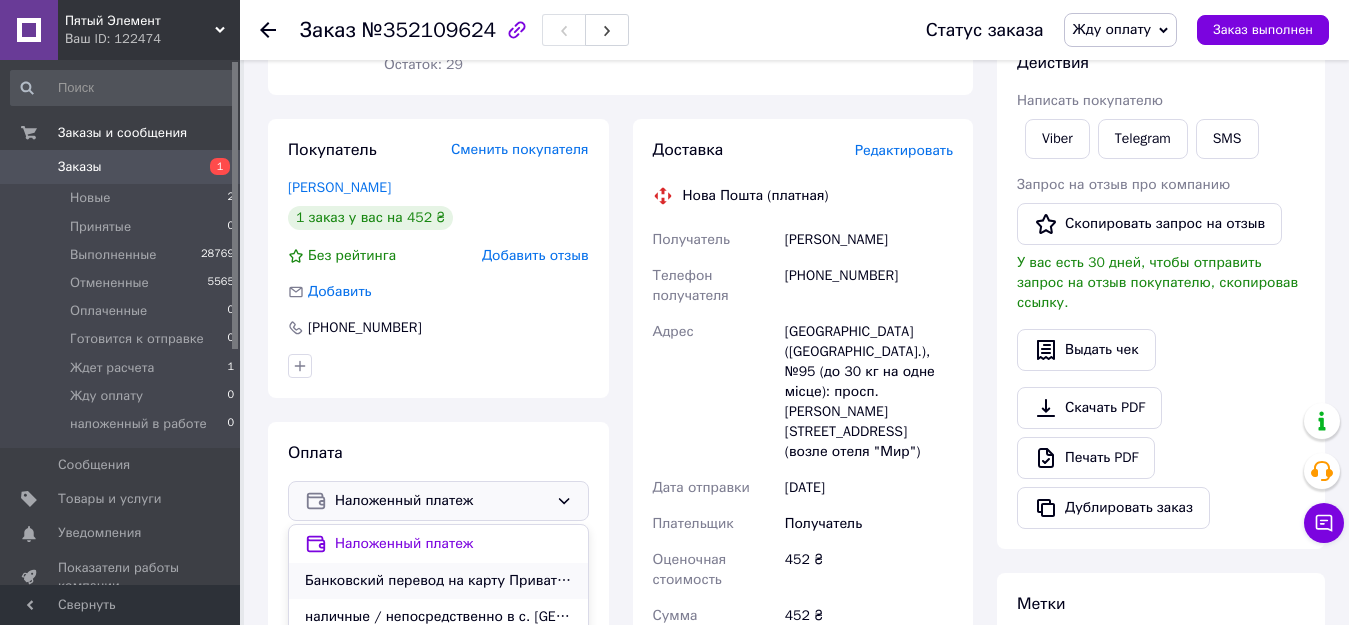 click on "Банковский перевод на карту Приват банка" at bounding box center [438, 581] 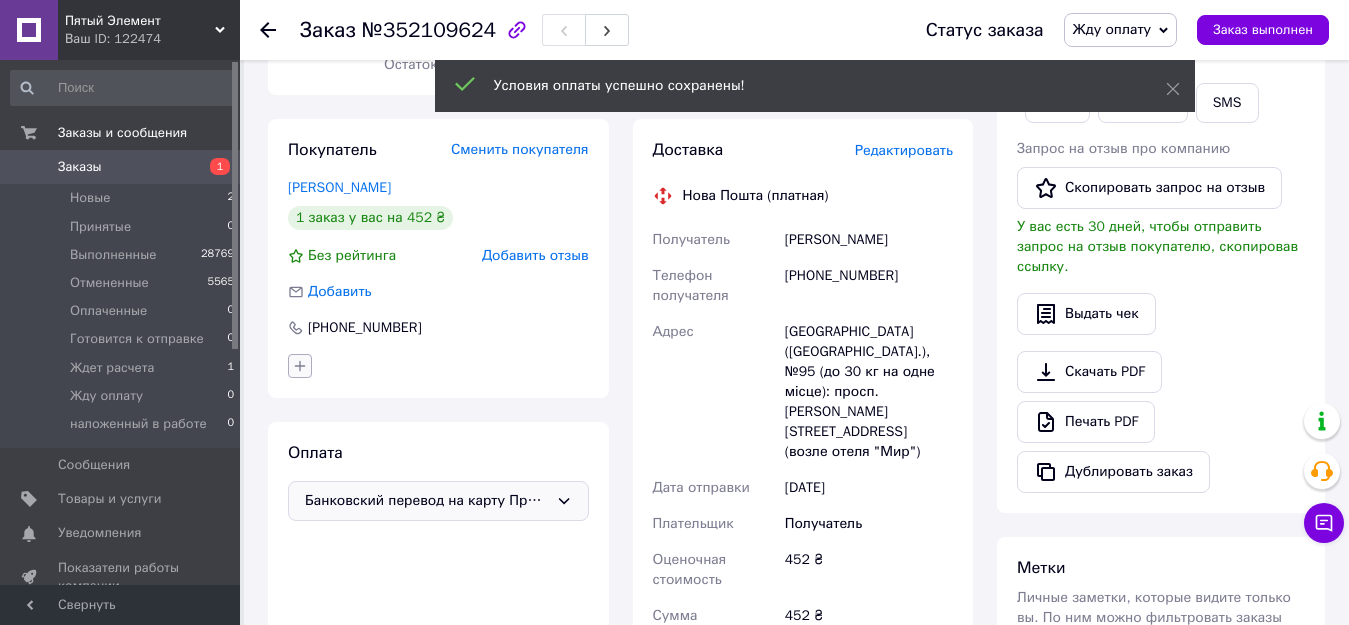 click 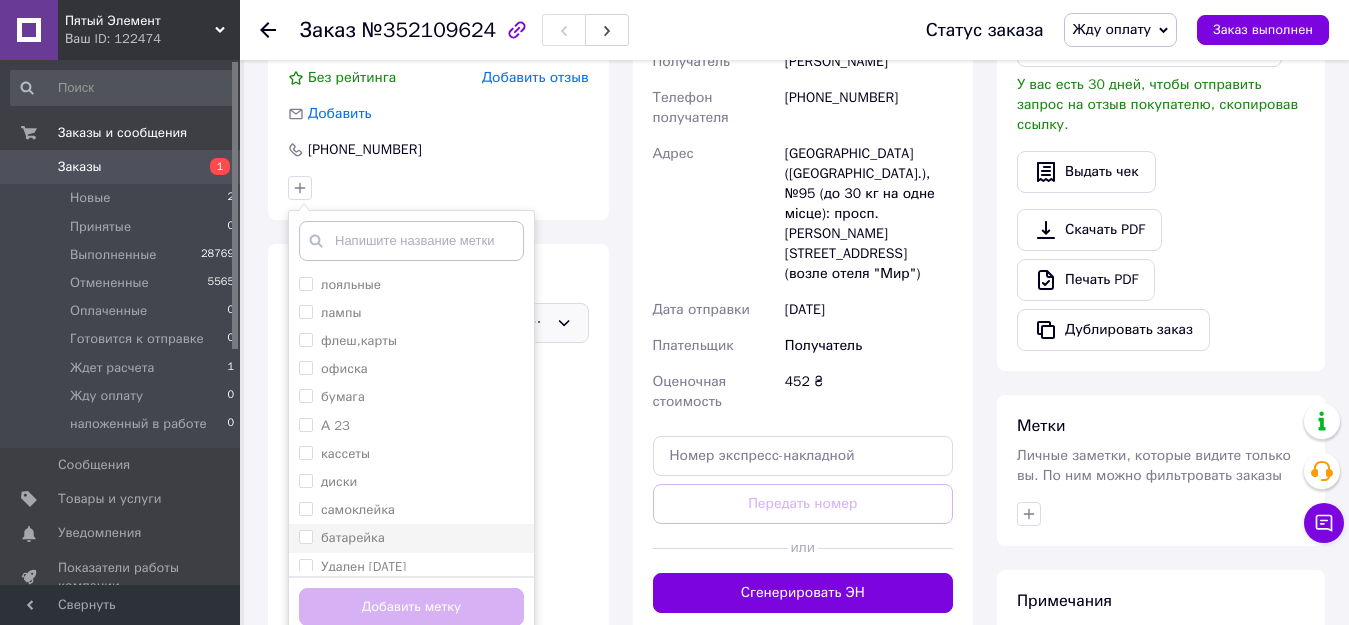 scroll, scrollTop: 500, scrollLeft: 0, axis: vertical 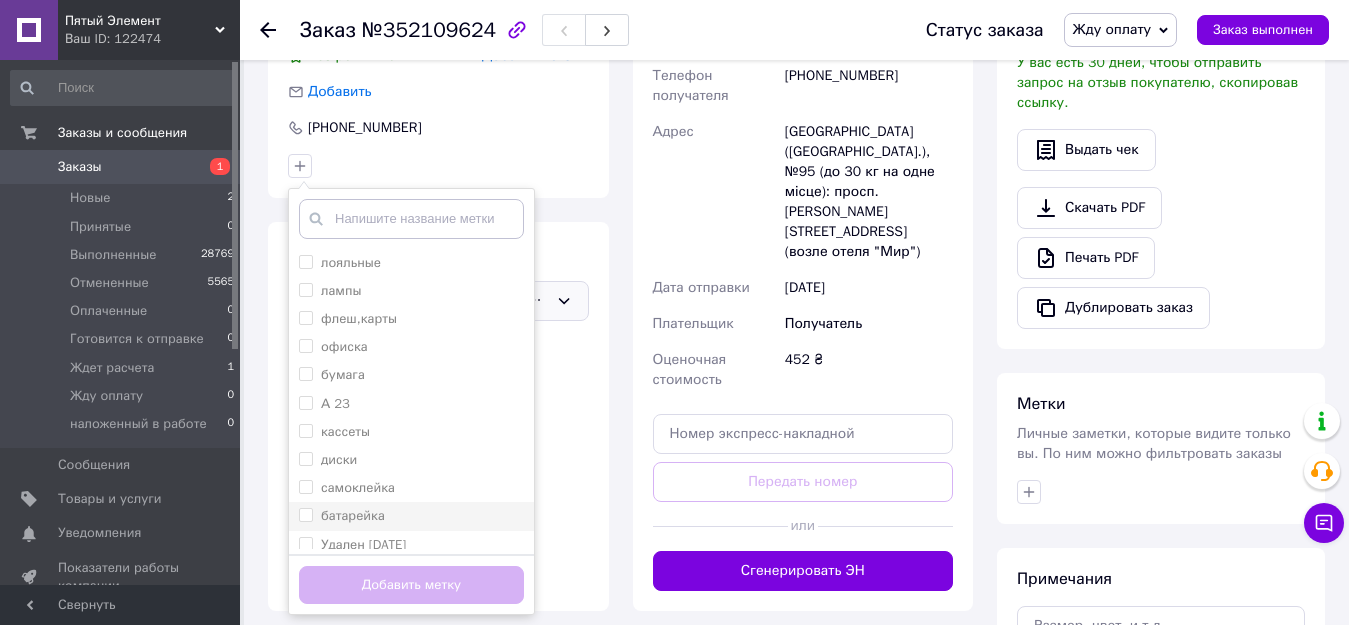 click on "батарейка" at bounding box center (305, 514) 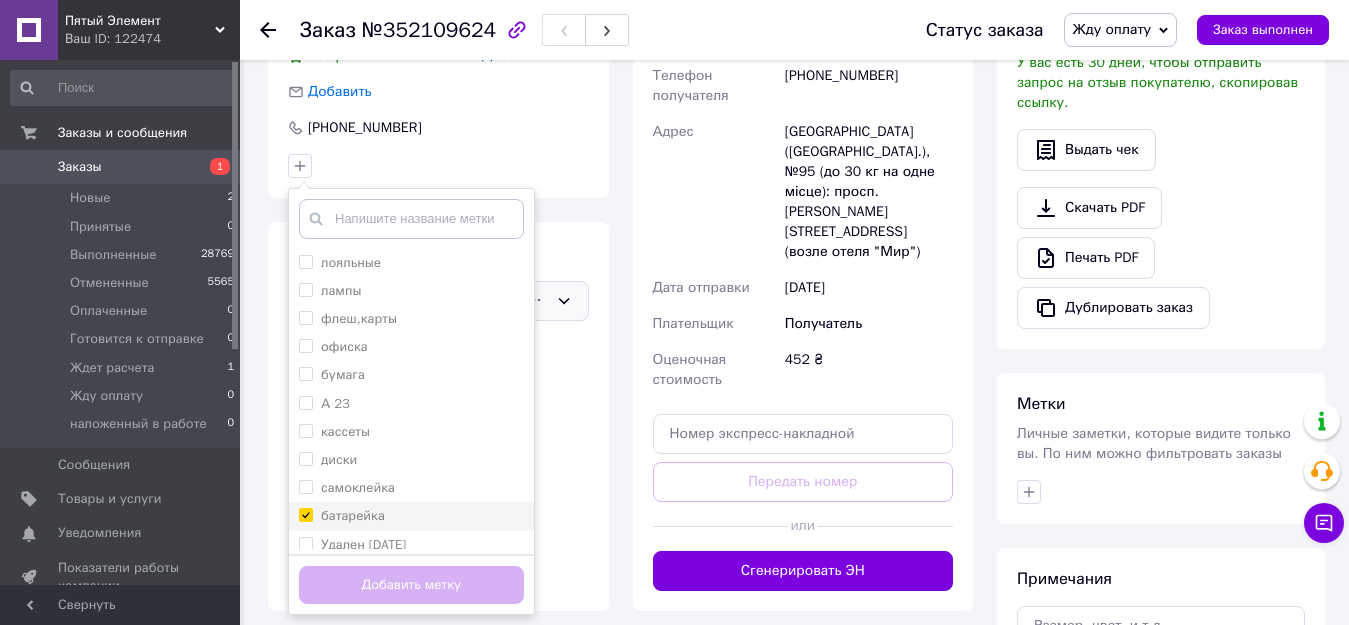 checkbox on "true" 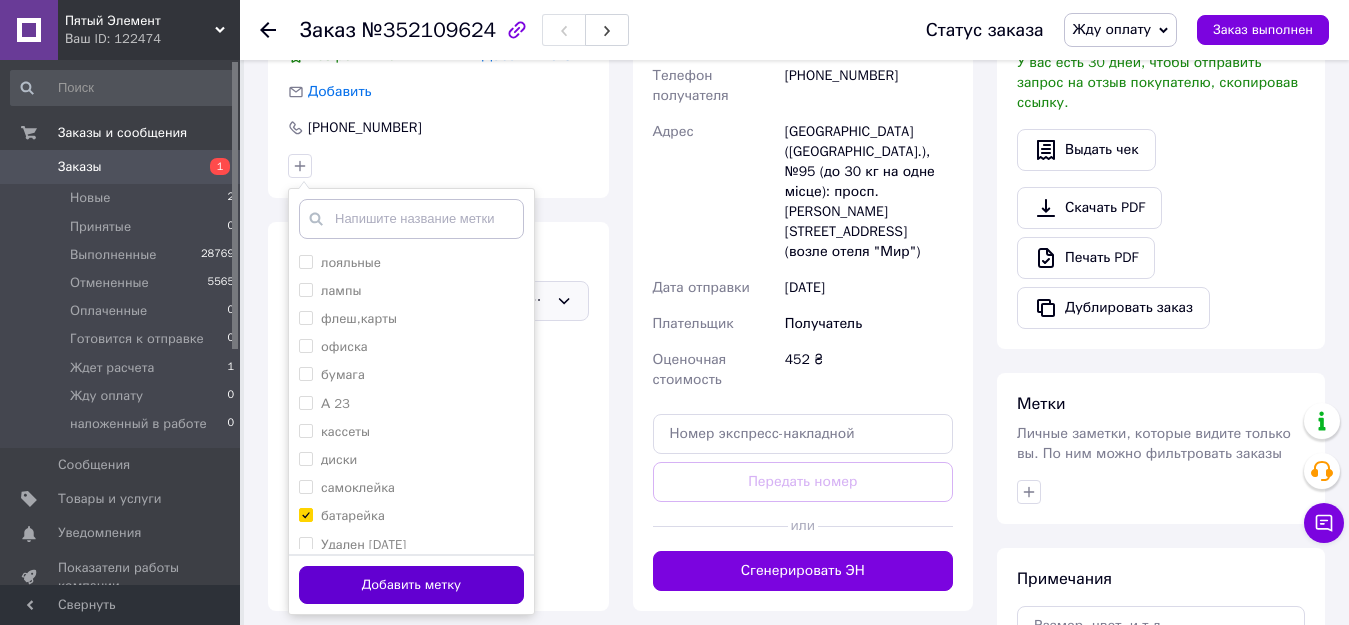 click on "Добавить метку" at bounding box center (411, 585) 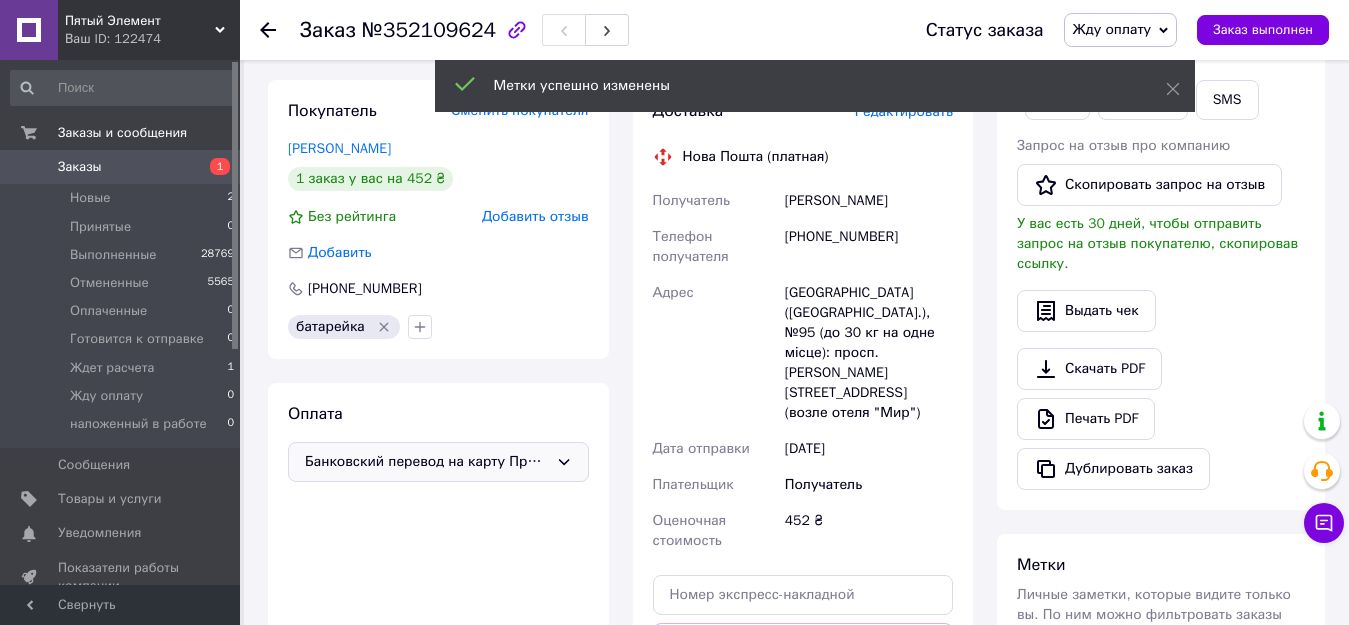 scroll, scrollTop: 300, scrollLeft: 0, axis: vertical 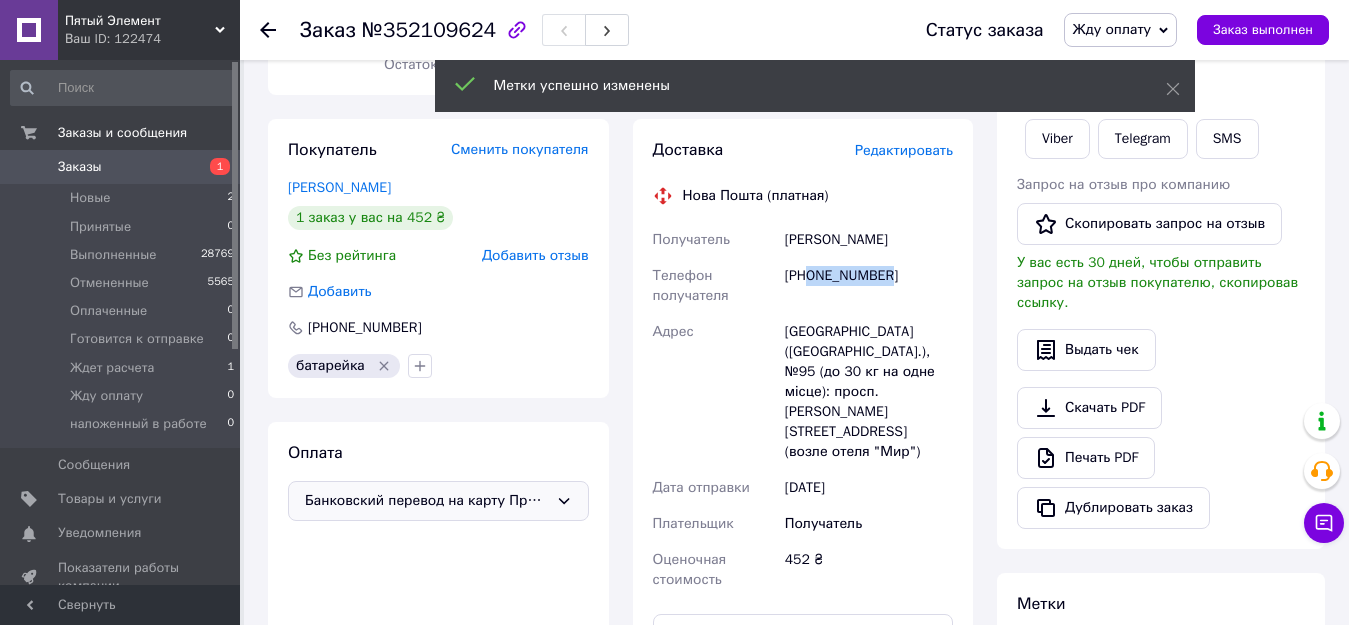 drag, startPoint x: 892, startPoint y: 254, endPoint x: 812, endPoint y: 256, distance: 80.024994 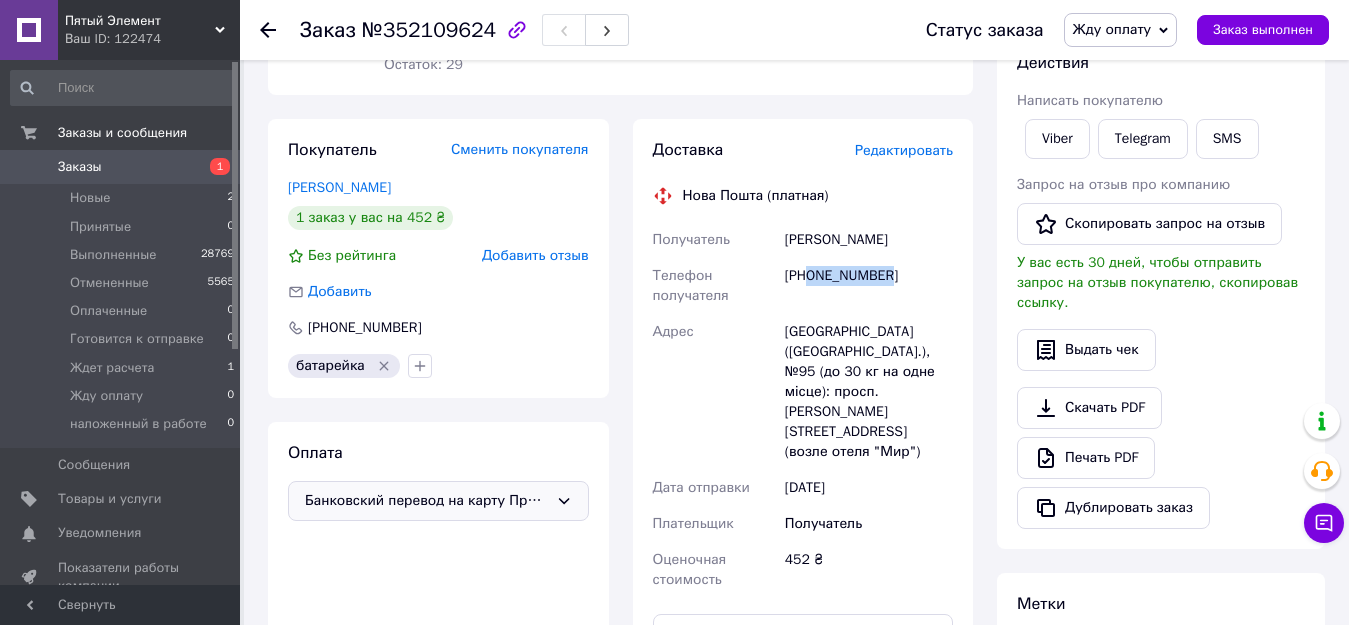 copy on "0631259941" 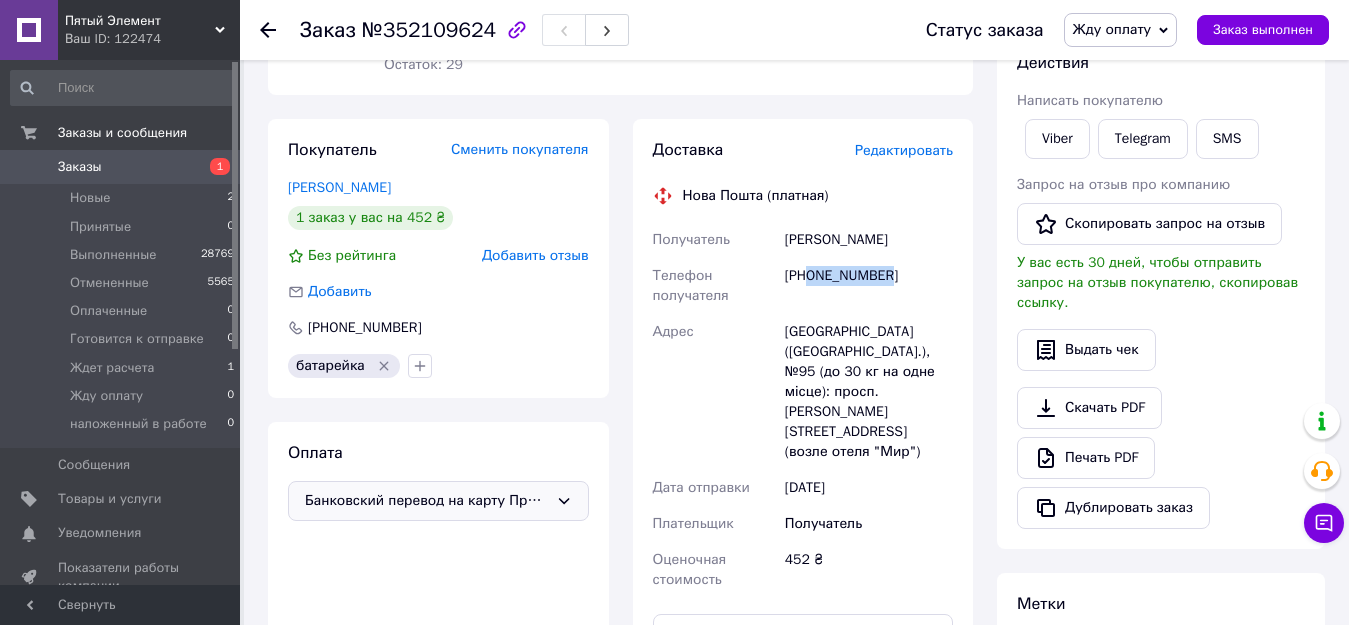 drag, startPoint x: 918, startPoint y: 213, endPoint x: 786, endPoint y: 217, distance: 132.0606 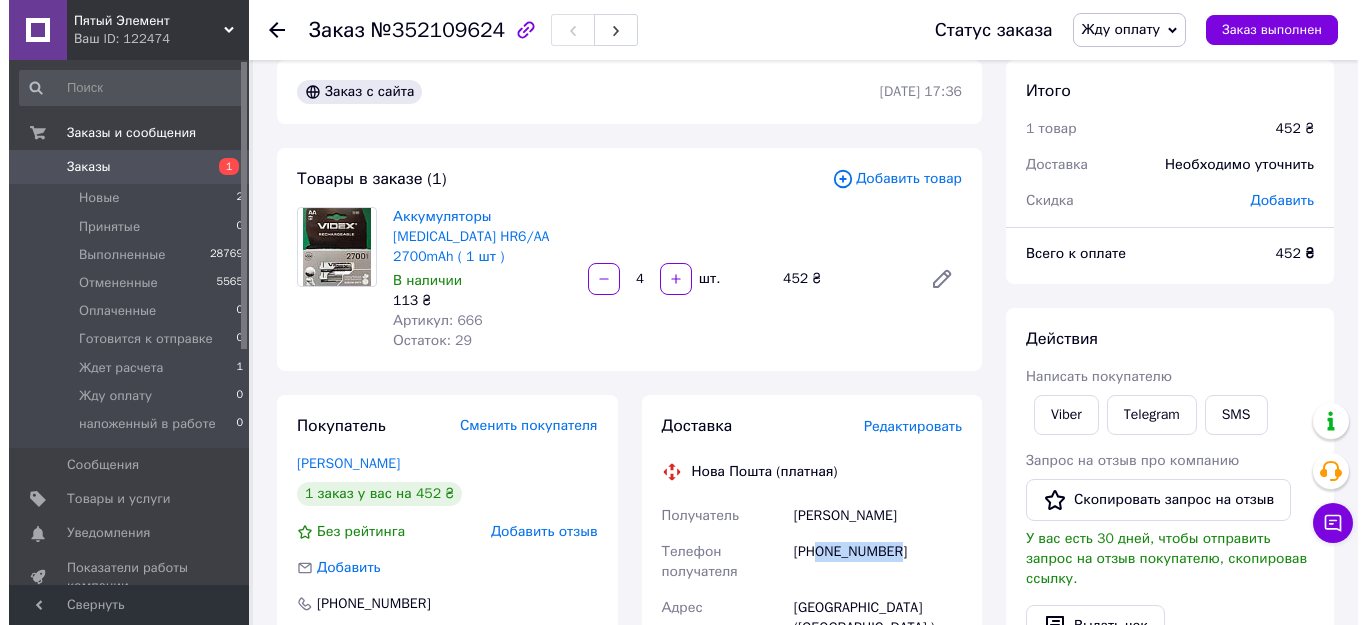 scroll, scrollTop: 0, scrollLeft: 0, axis: both 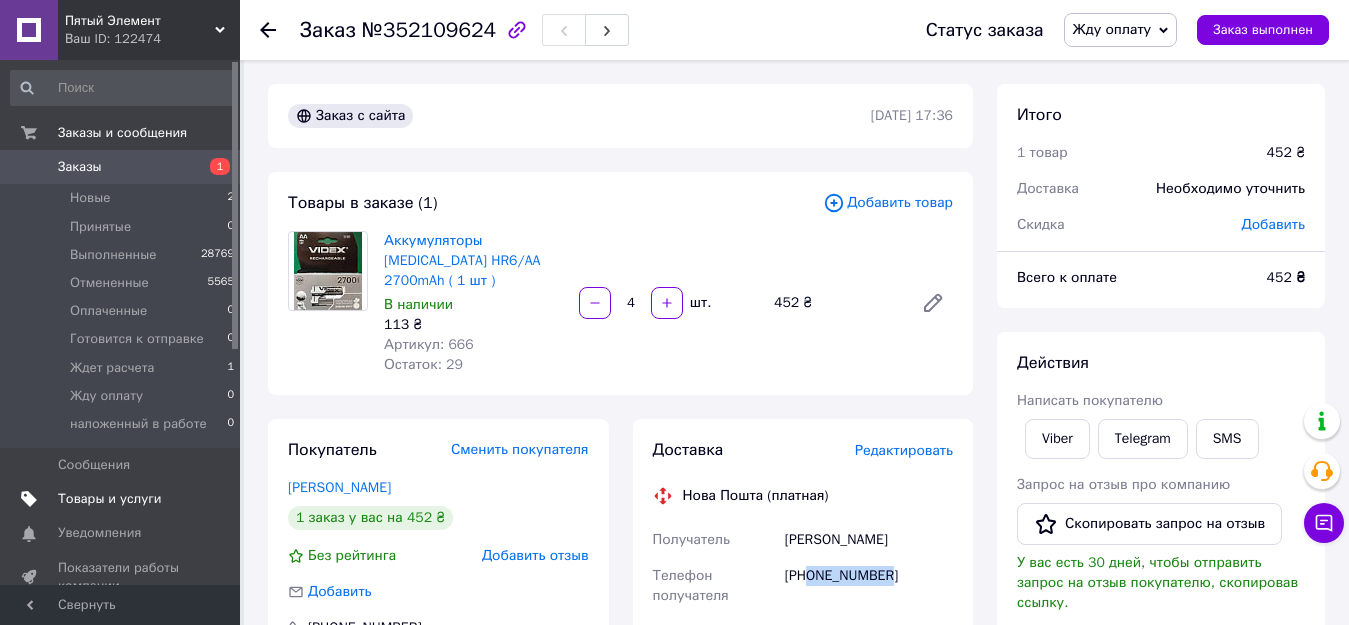 click on "Товары и услуги" at bounding box center (110, 499) 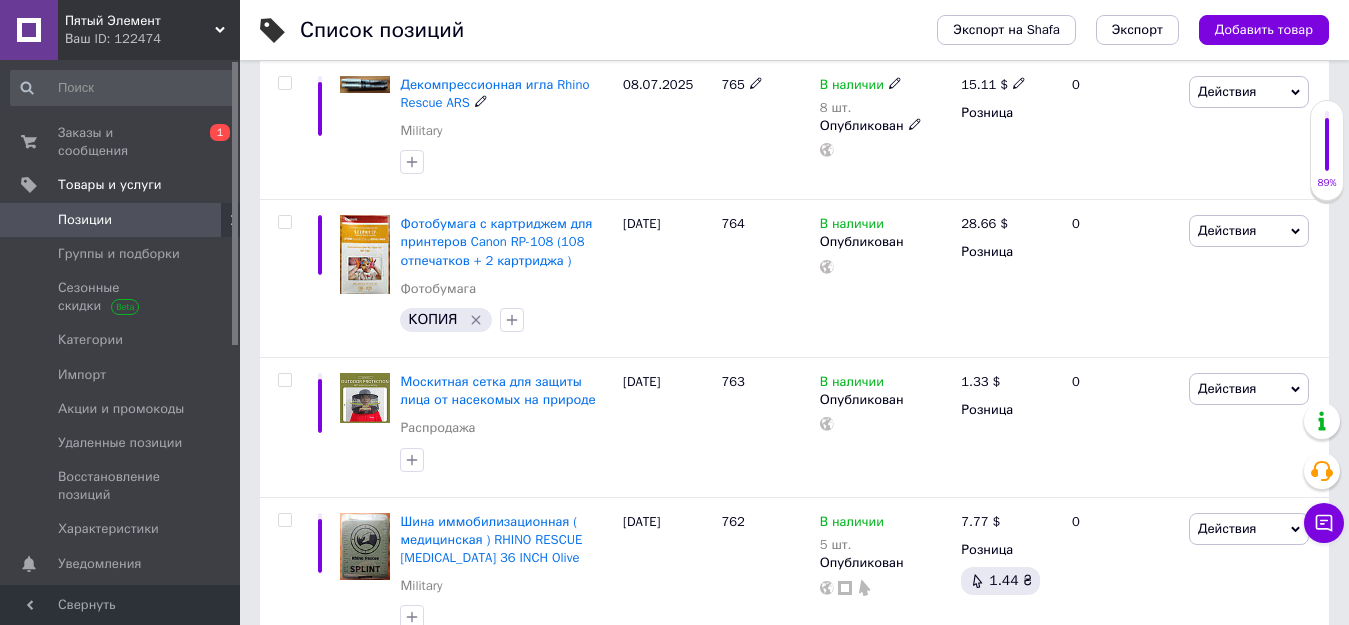 scroll, scrollTop: 500, scrollLeft: 0, axis: vertical 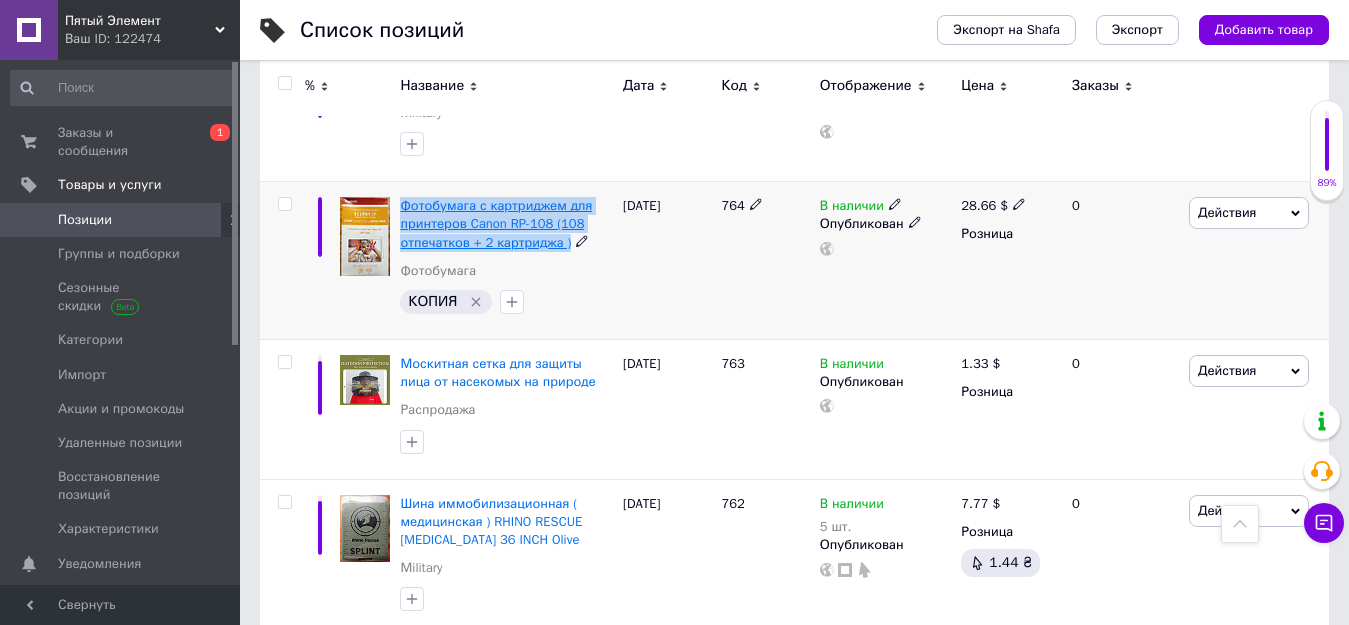 drag, startPoint x: 569, startPoint y: 239, endPoint x: 402, endPoint y: 210, distance: 169.49927 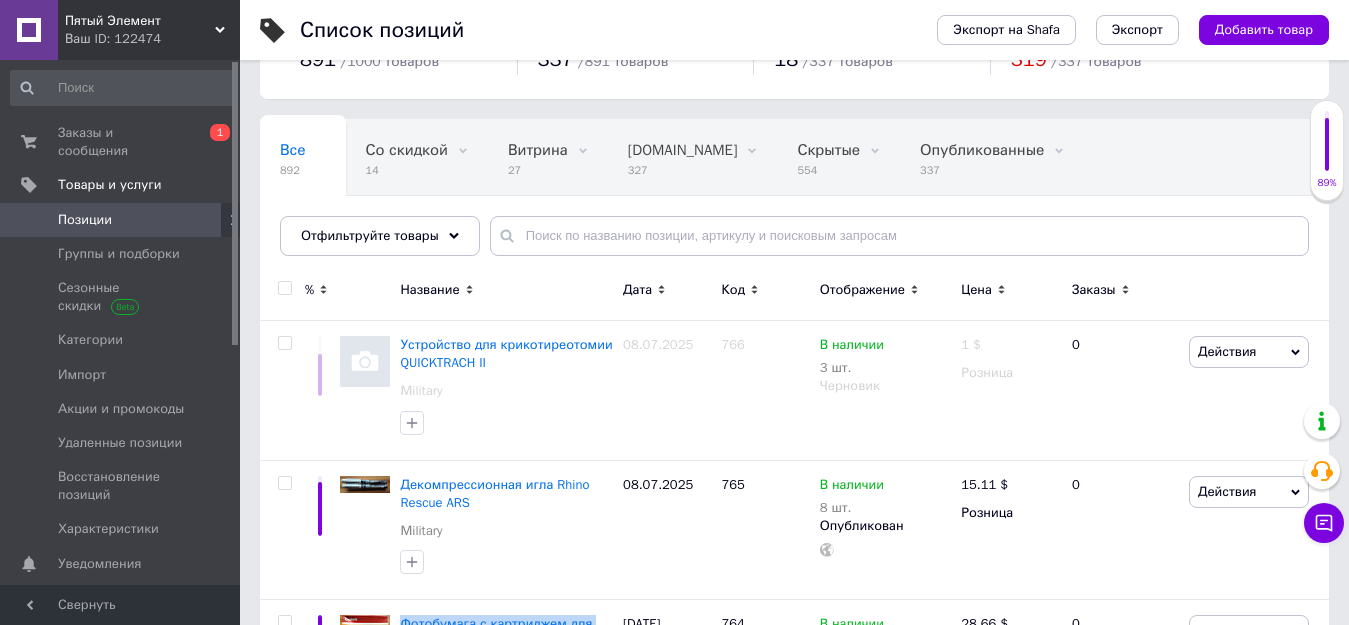 scroll, scrollTop: 100, scrollLeft: 0, axis: vertical 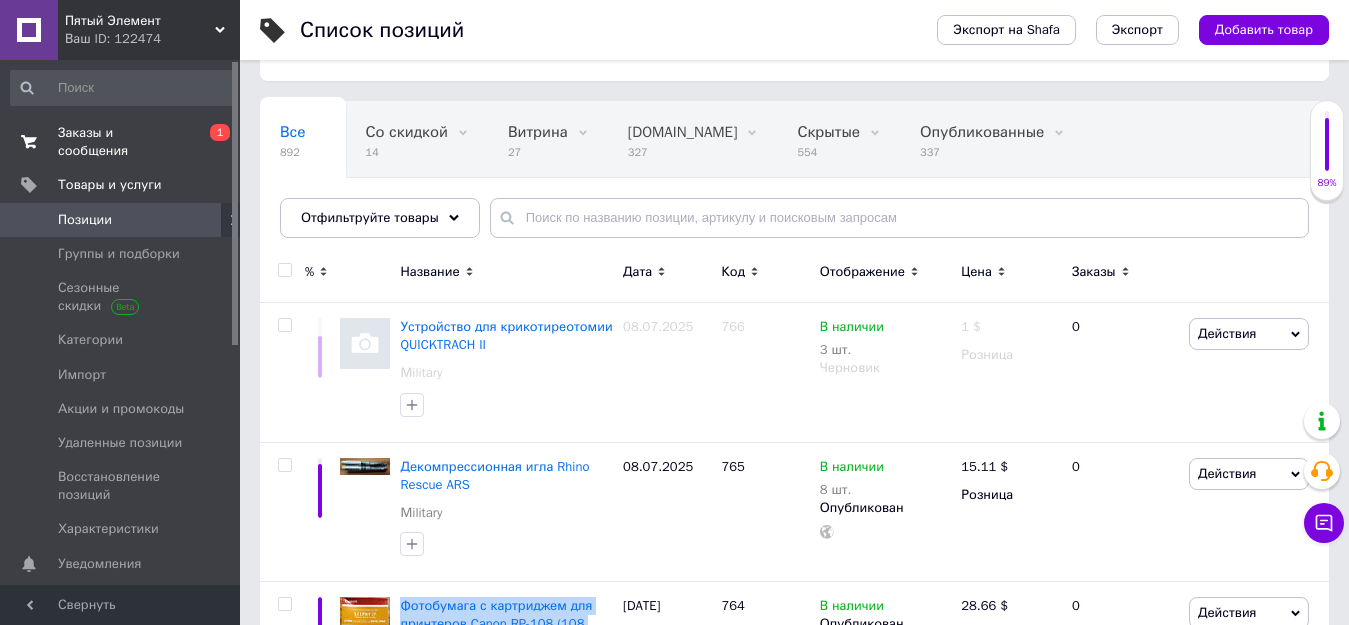 click on "Заказы и сообщения" at bounding box center [121, 142] 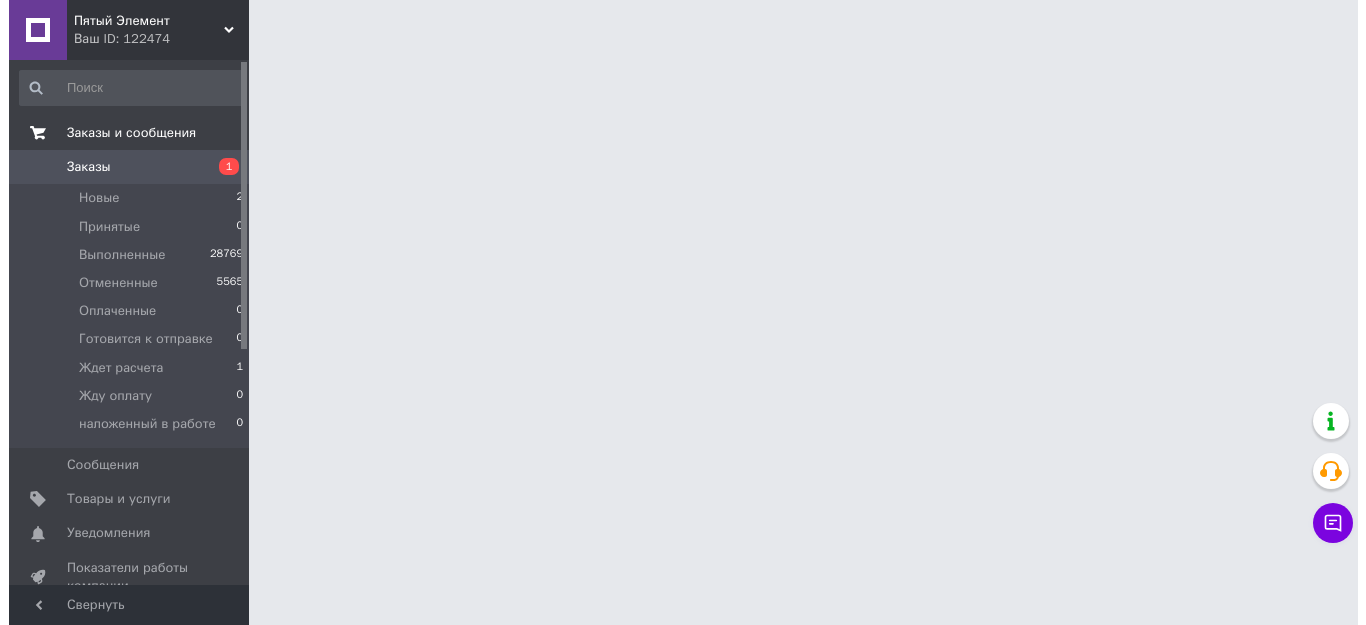 scroll, scrollTop: 0, scrollLeft: 0, axis: both 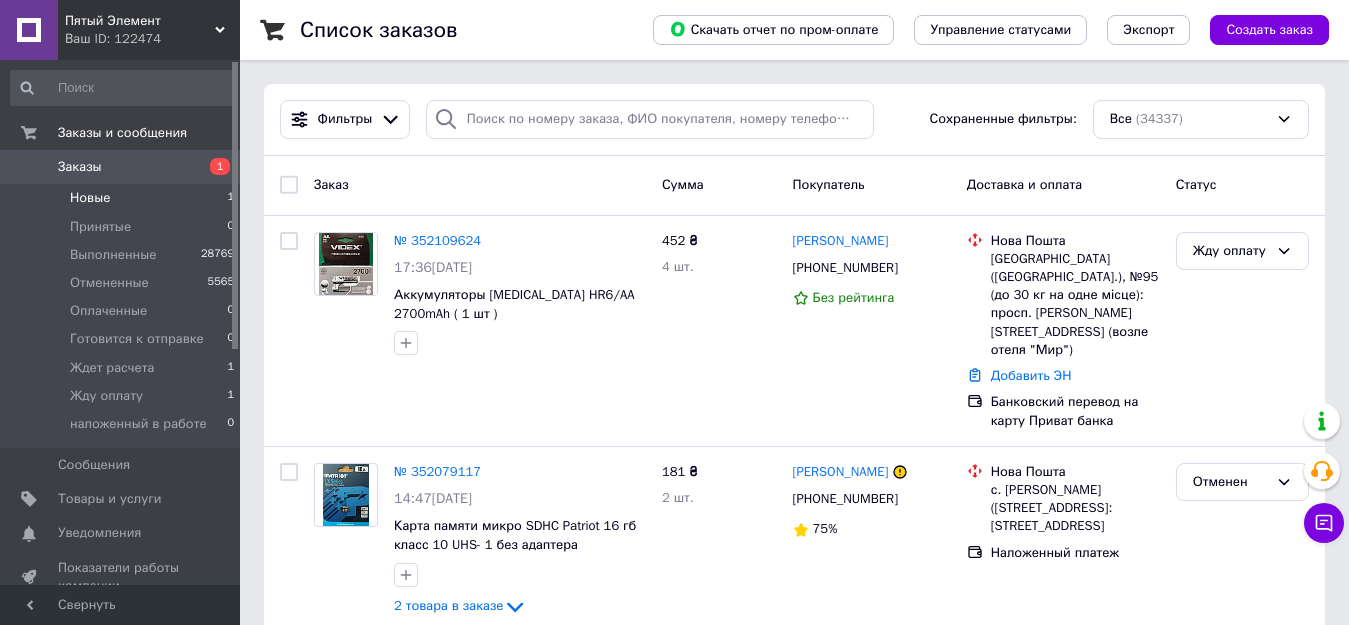 click on "Новые" at bounding box center (90, 198) 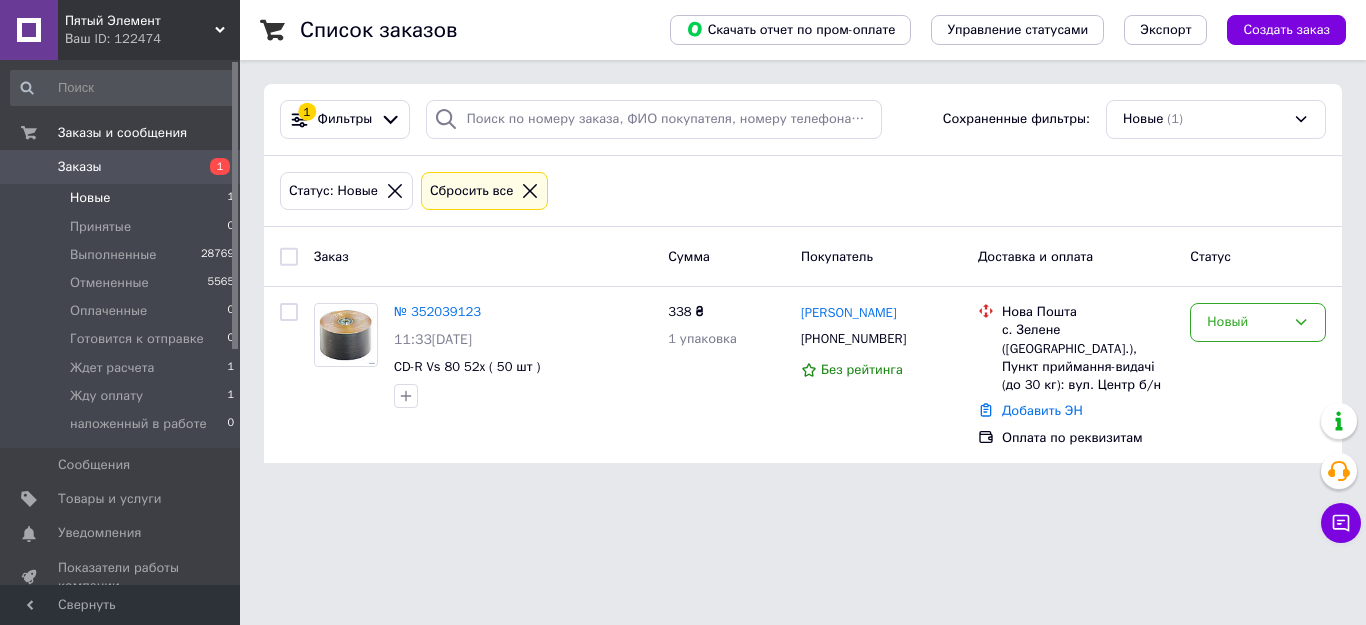 click on "Новые" at bounding box center (90, 198) 